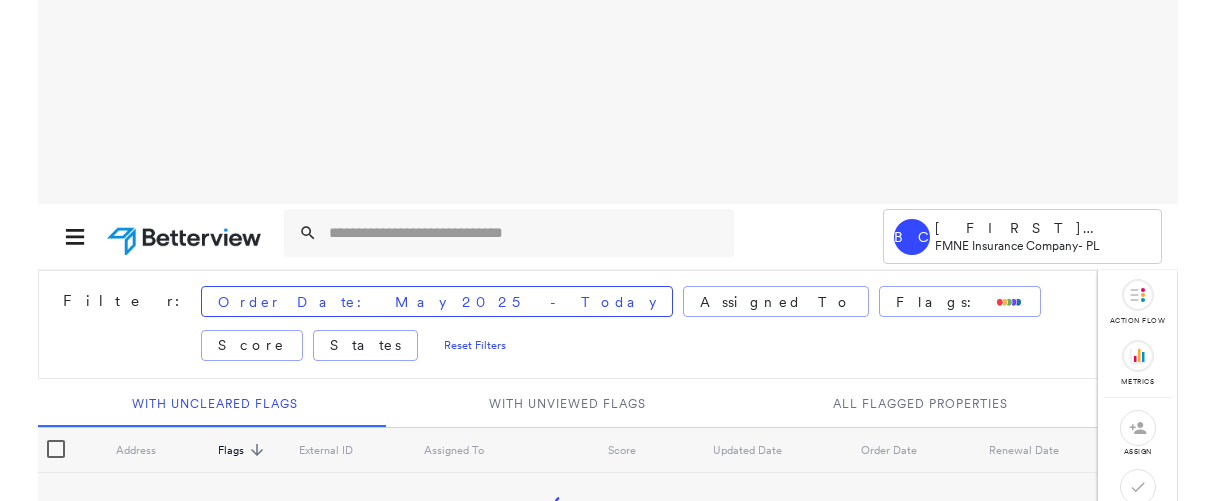 scroll, scrollTop: 0, scrollLeft: 0, axis: both 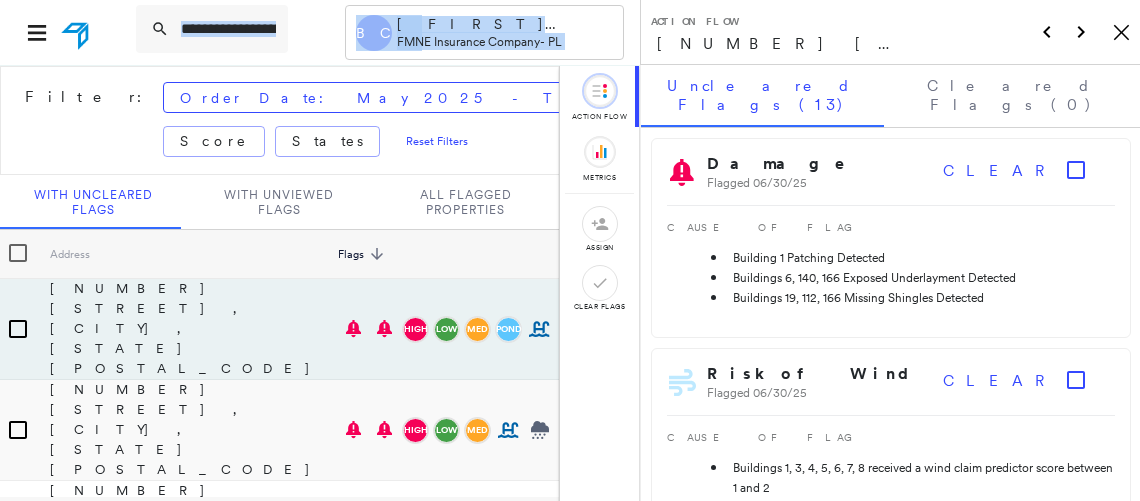 drag, startPoint x: 0, startPoint y: 85, endPoint x: -69, endPoint y: 95, distance: 69.72087 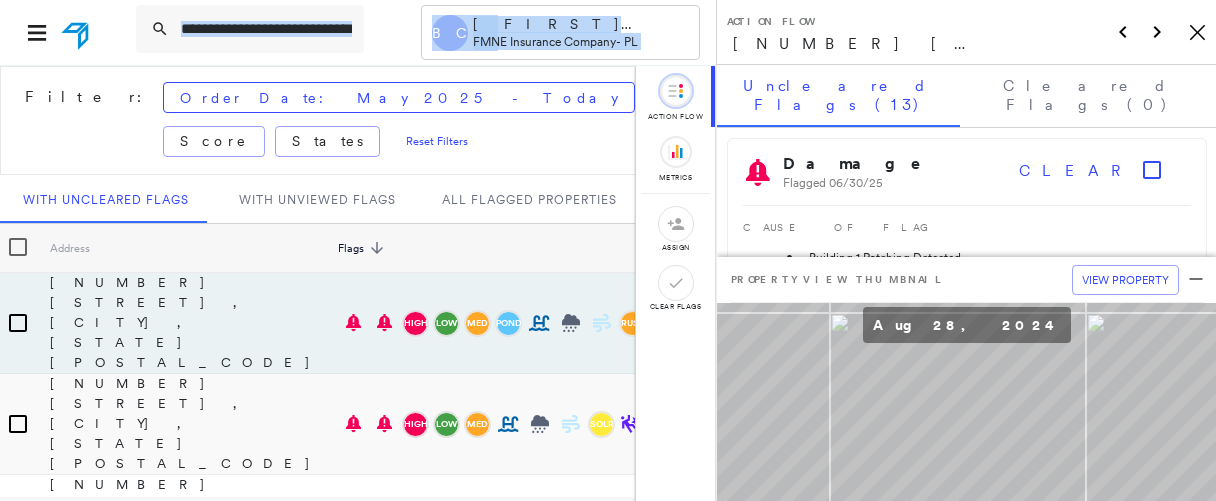 click on "BC [FIRST] [LAST] FMNE Insurance Company - PL" at bounding box center [358, 32] 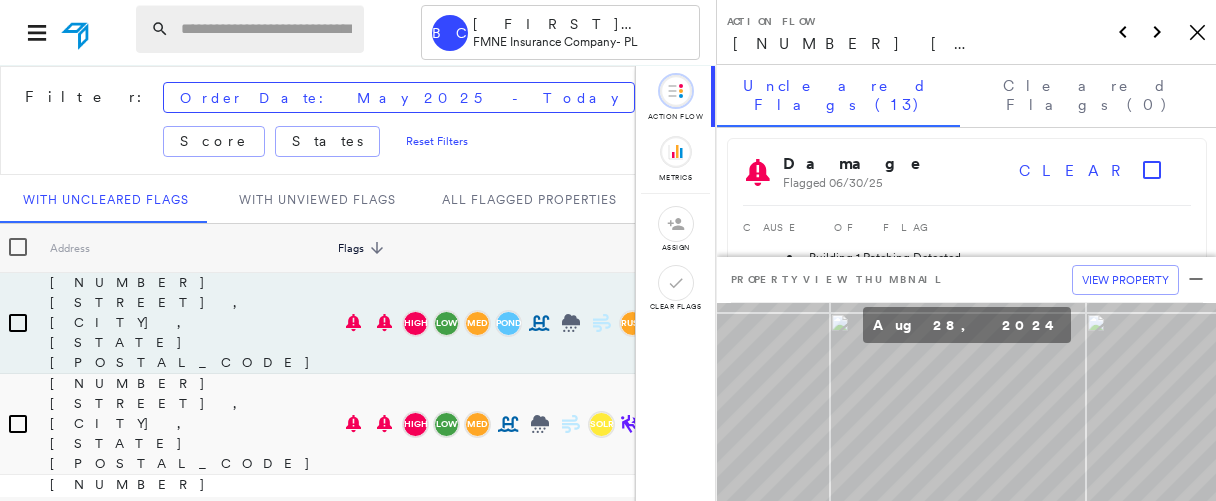 click at bounding box center [250, 29] 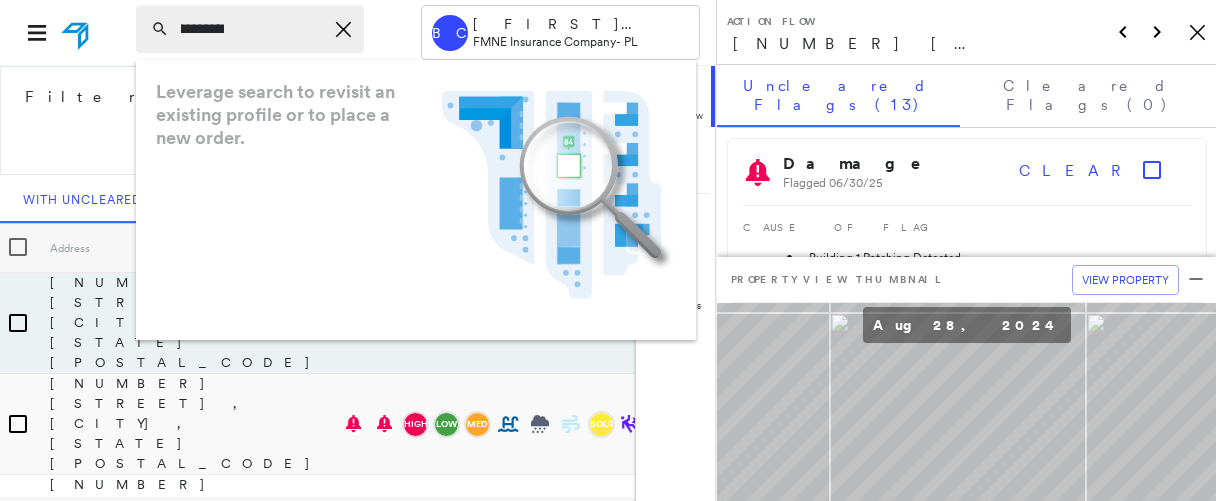 scroll, scrollTop: 0, scrollLeft: 29, axis: horizontal 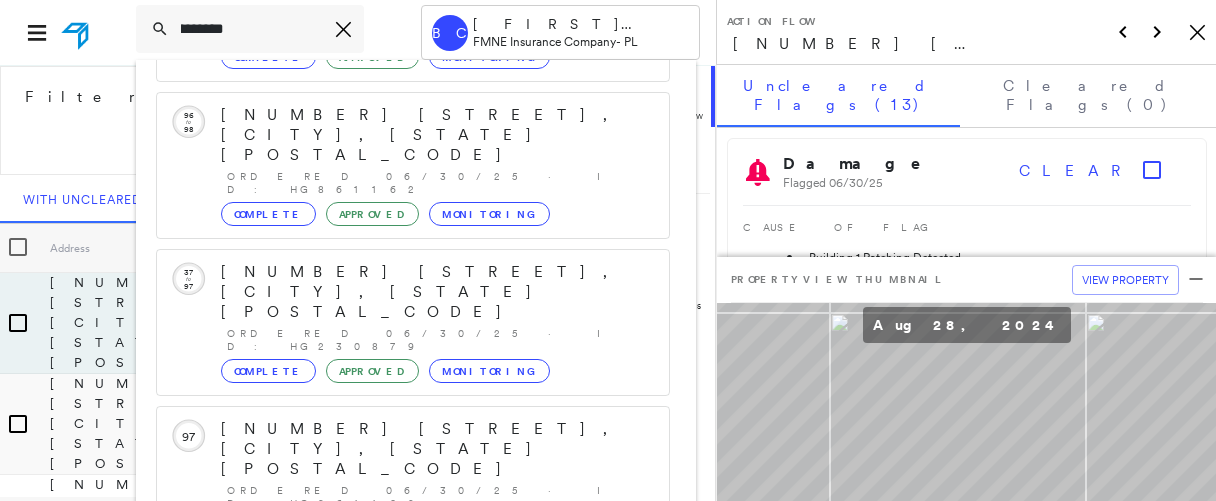 type on "**********" 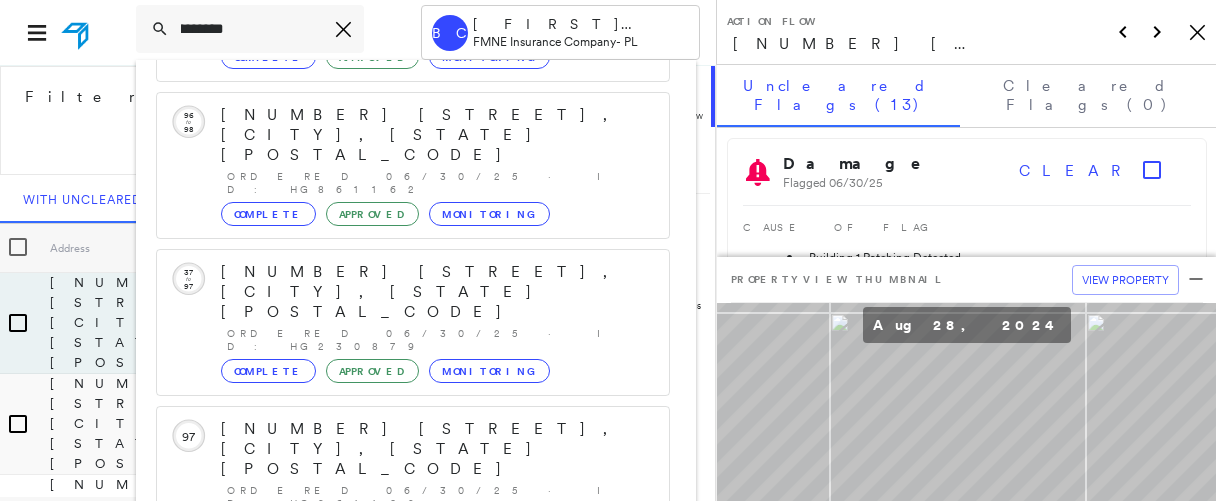 scroll, scrollTop: 0, scrollLeft: 0, axis: both 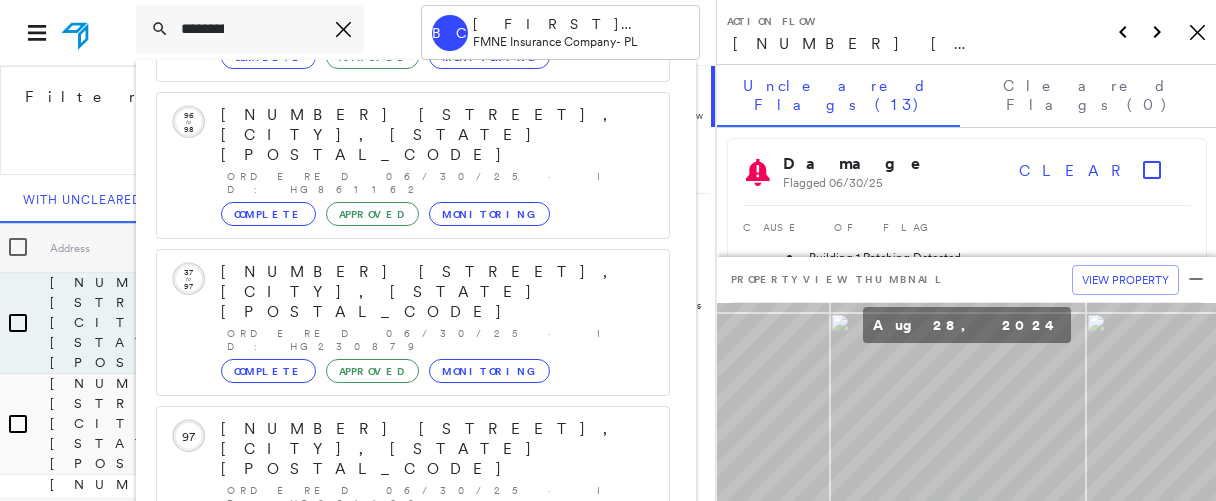 click on "Show  5  more existing properties" at bounding box center [414, 753] 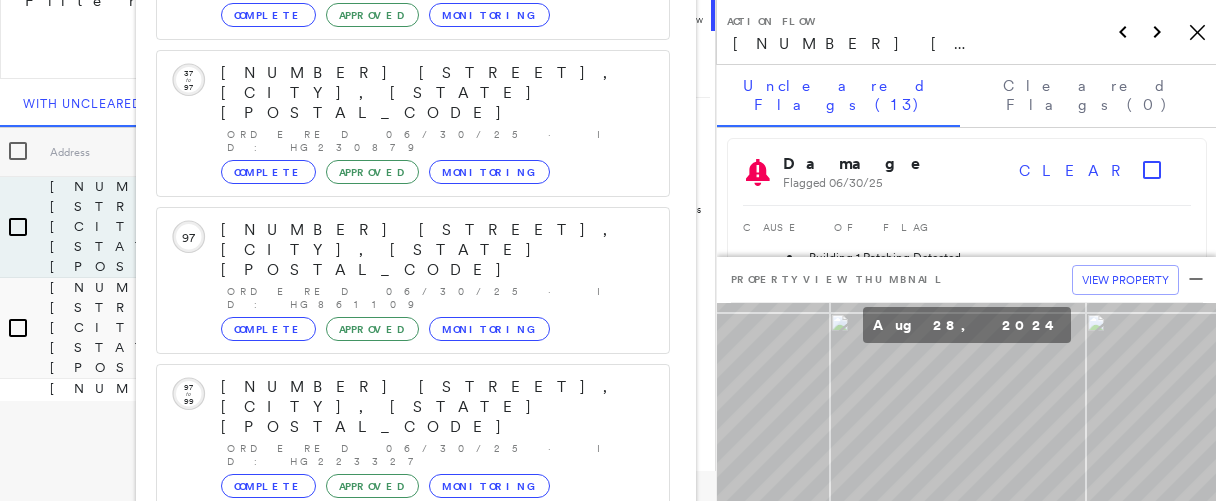 scroll, scrollTop: 551, scrollLeft: 0, axis: vertical 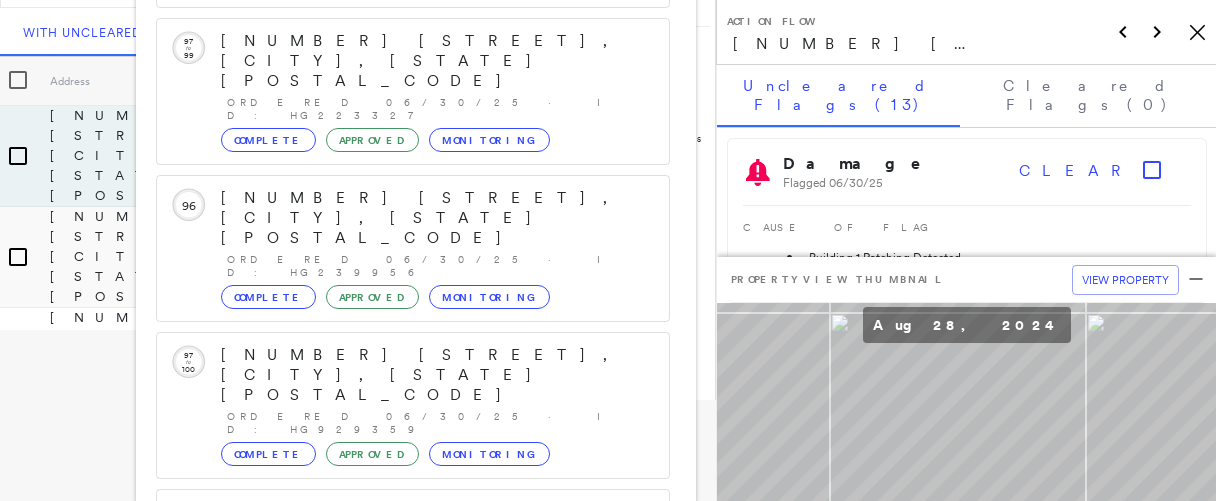 click on "Show  5  more existing properties" at bounding box center [414, 993] 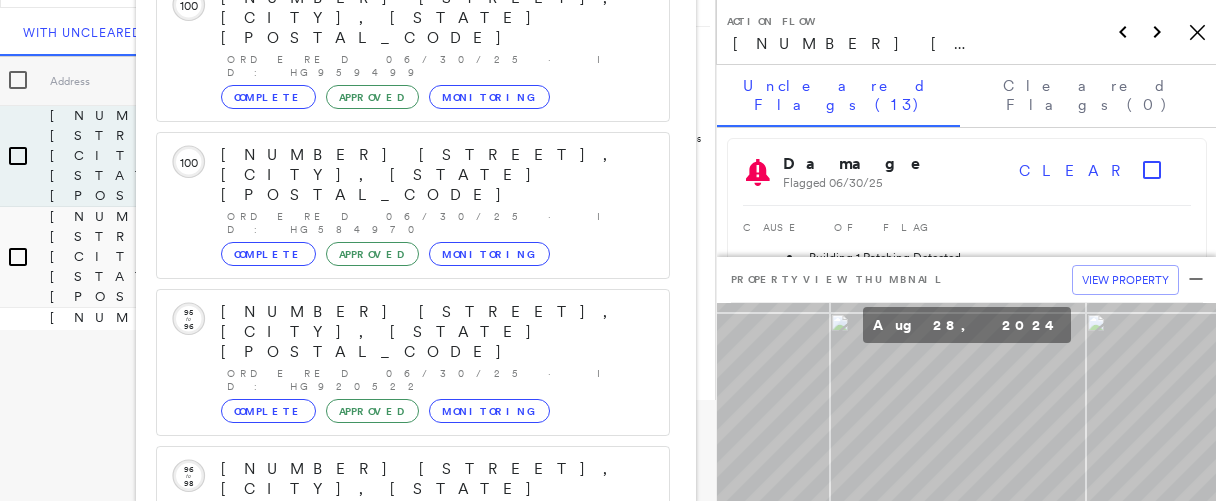 scroll, scrollTop: 1111, scrollLeft: 0, axis: vertical 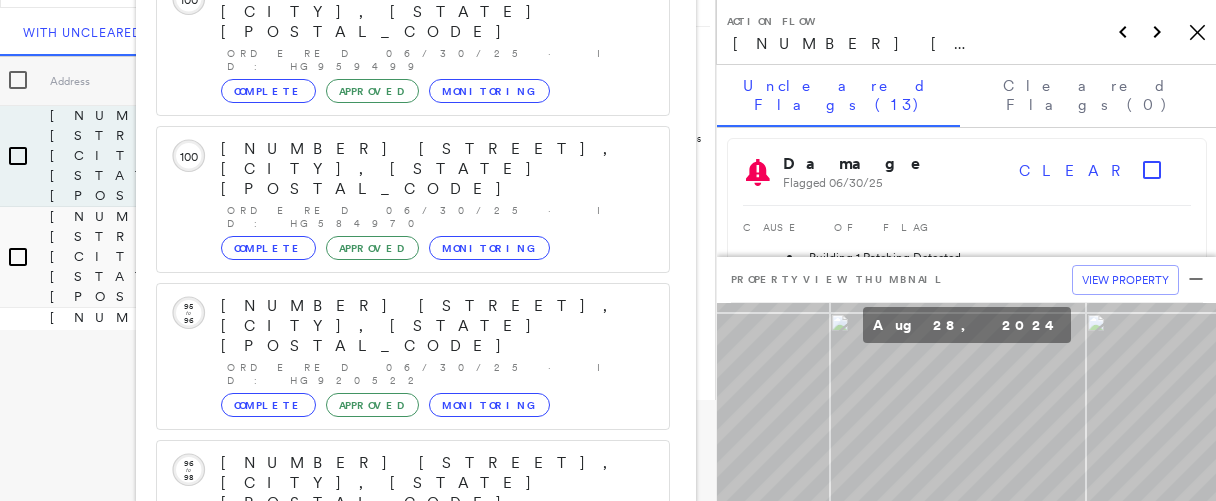 click on "Show  4  more existing properties" at bounding box center (414, 1258) 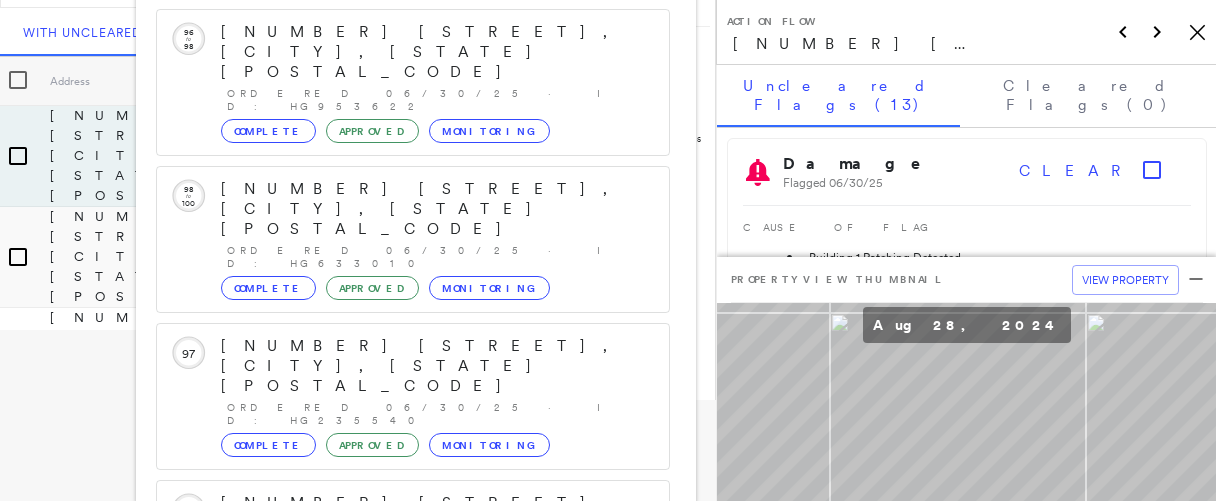 scroll, scrollTop: 1617, scrollLeft: 0, axis: vertical 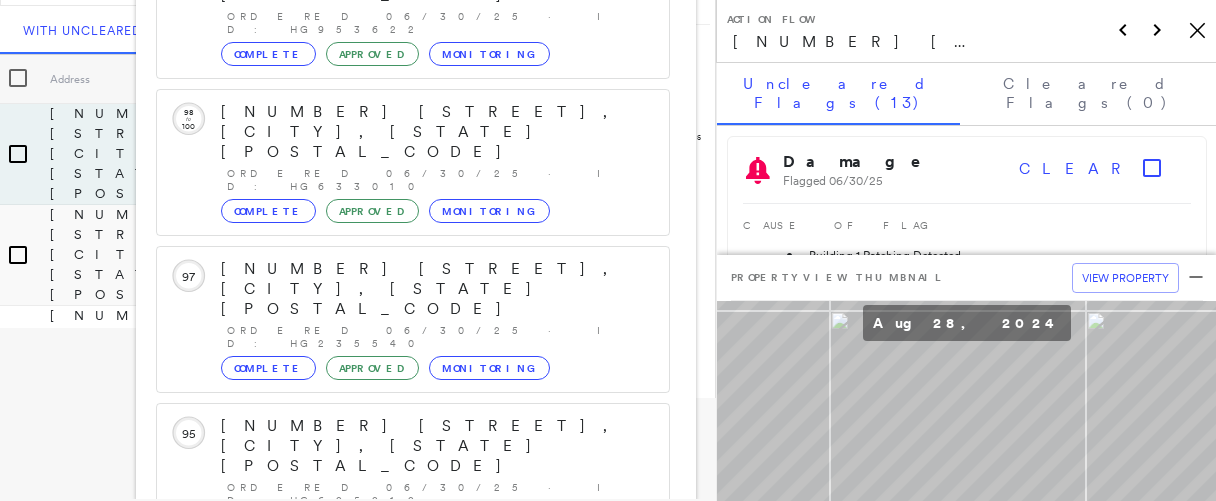 click on "[NUMBER] [STREET], [CITY], [STATE] [POSTAL_CODE]" at bounding box center [391, 1471] 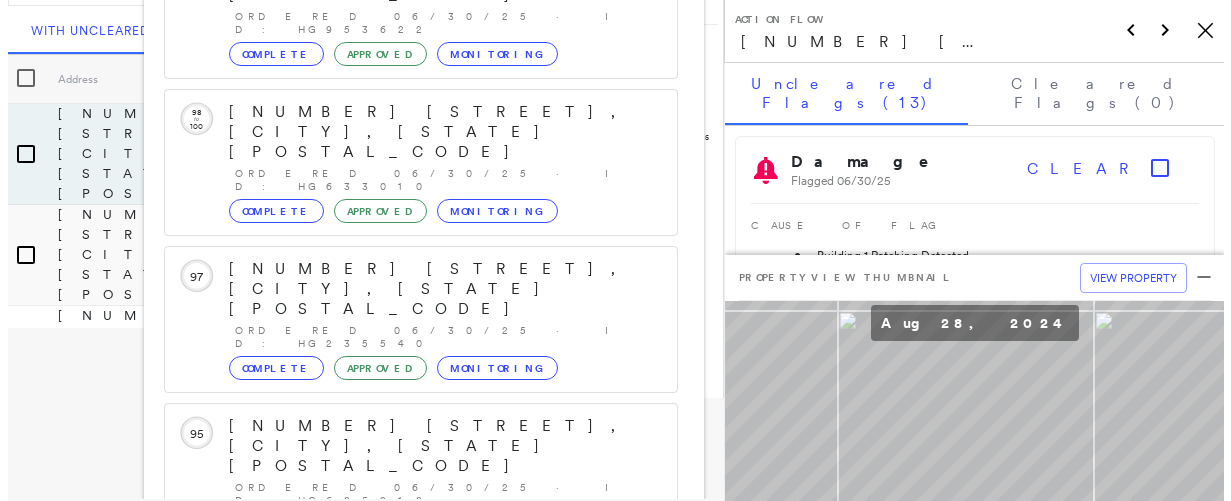 scroll, scrollTop: 0, scrollLeft: 0, axis: both 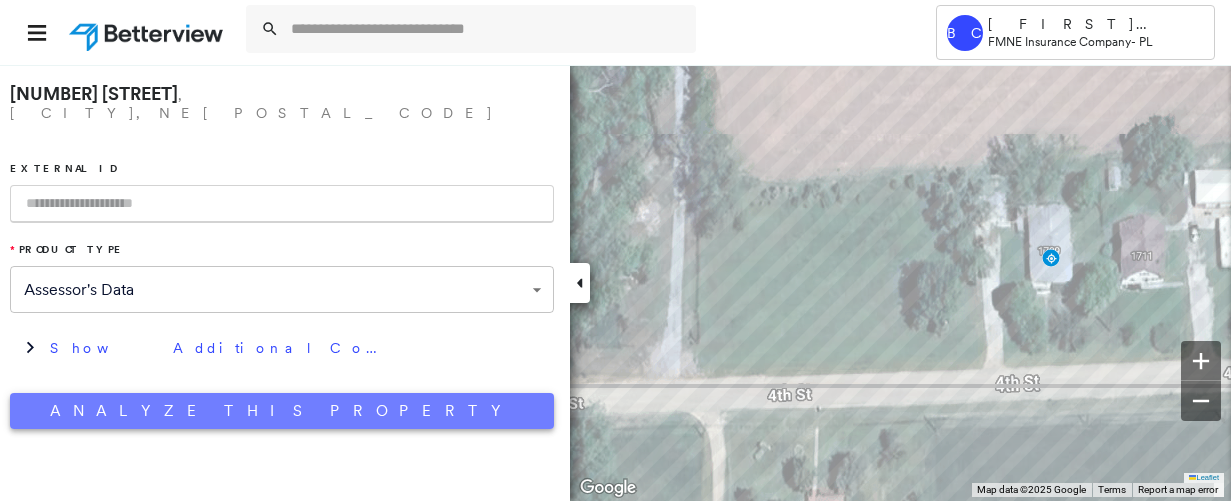 click on "Analyze This Property" at bounding box center [282, 411] 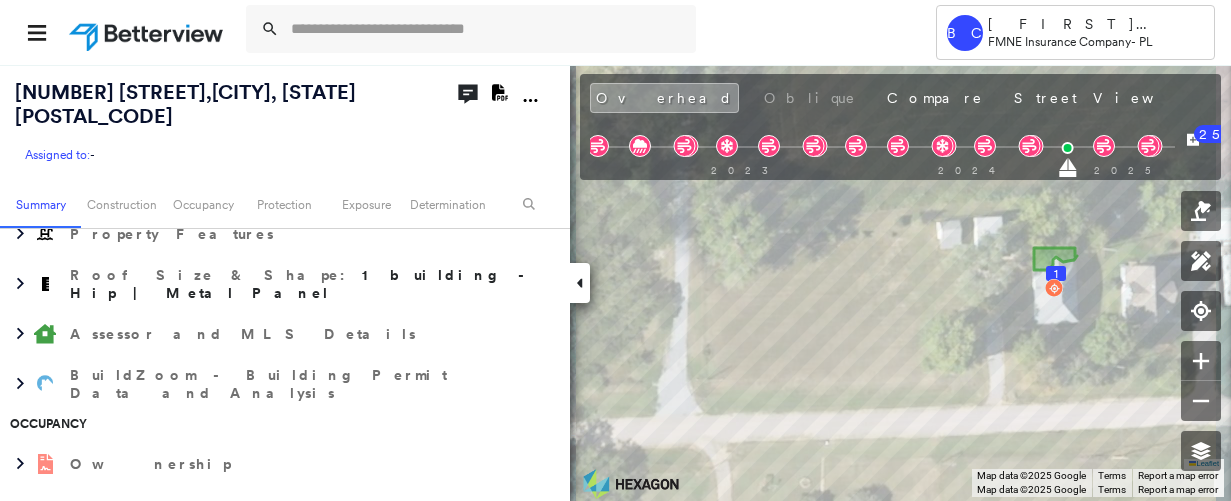 scroll, scrollTop: 600, scrollLeft: 0, axis: vertical 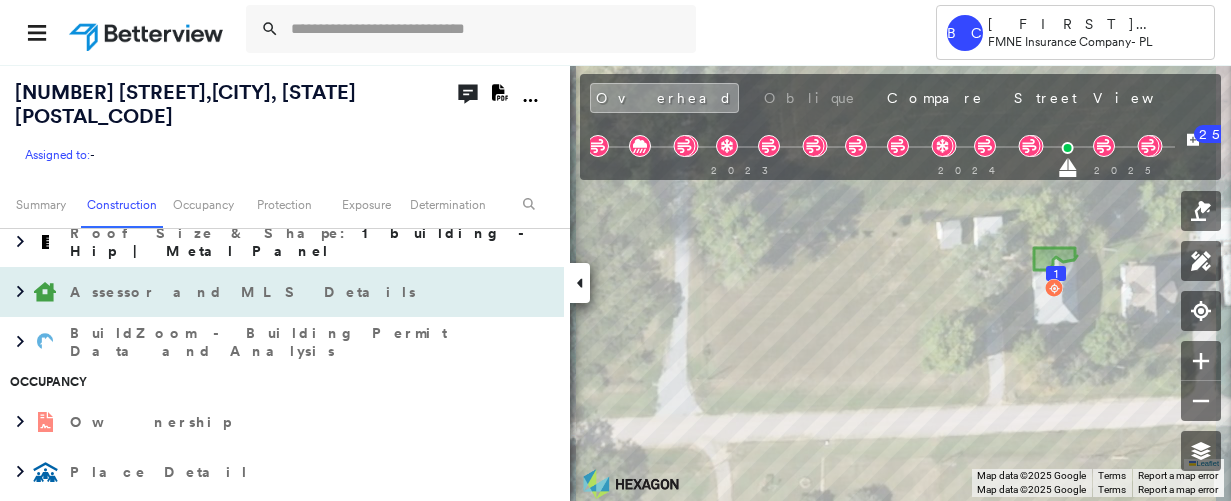 click on "Assessor and MLS Details" at bounding box center (245, 292) 